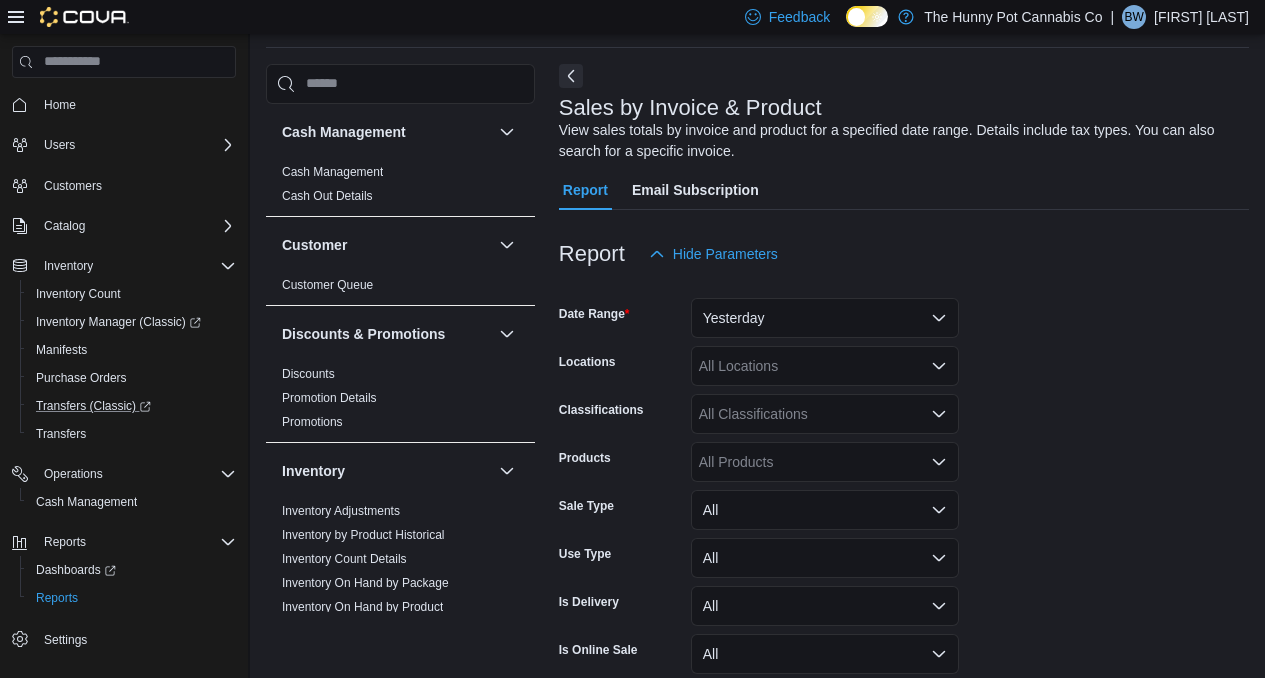 scroll, scrollTop: 67, scrollLeft: 0, axis: vertical 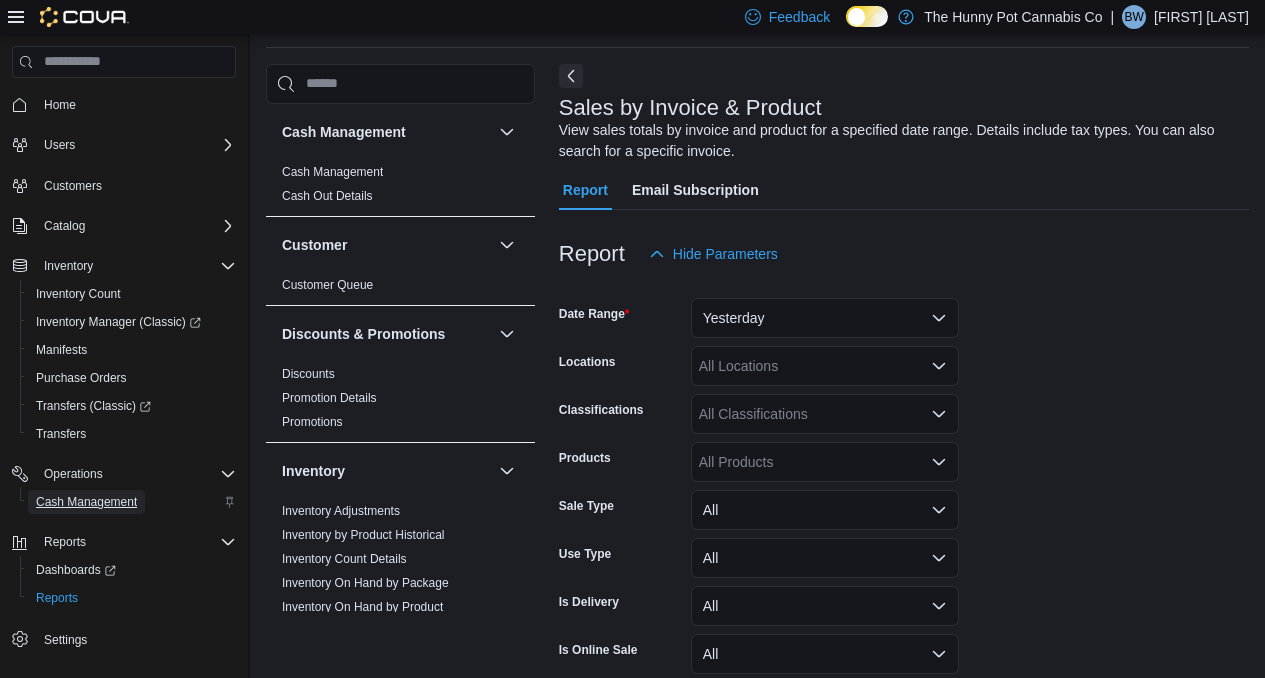 click on "Cash Management" at bounding box center (86, 502) 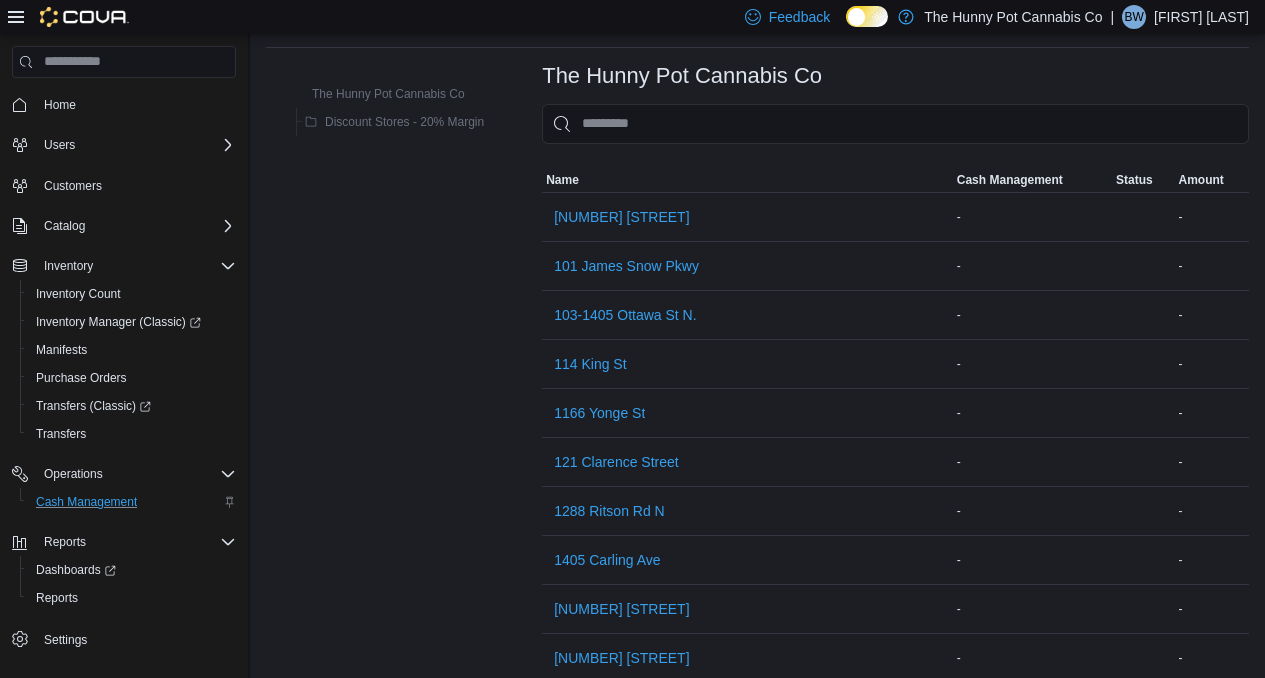 scroll, scrollTop: 0, scrollLeft: 0, axis: both 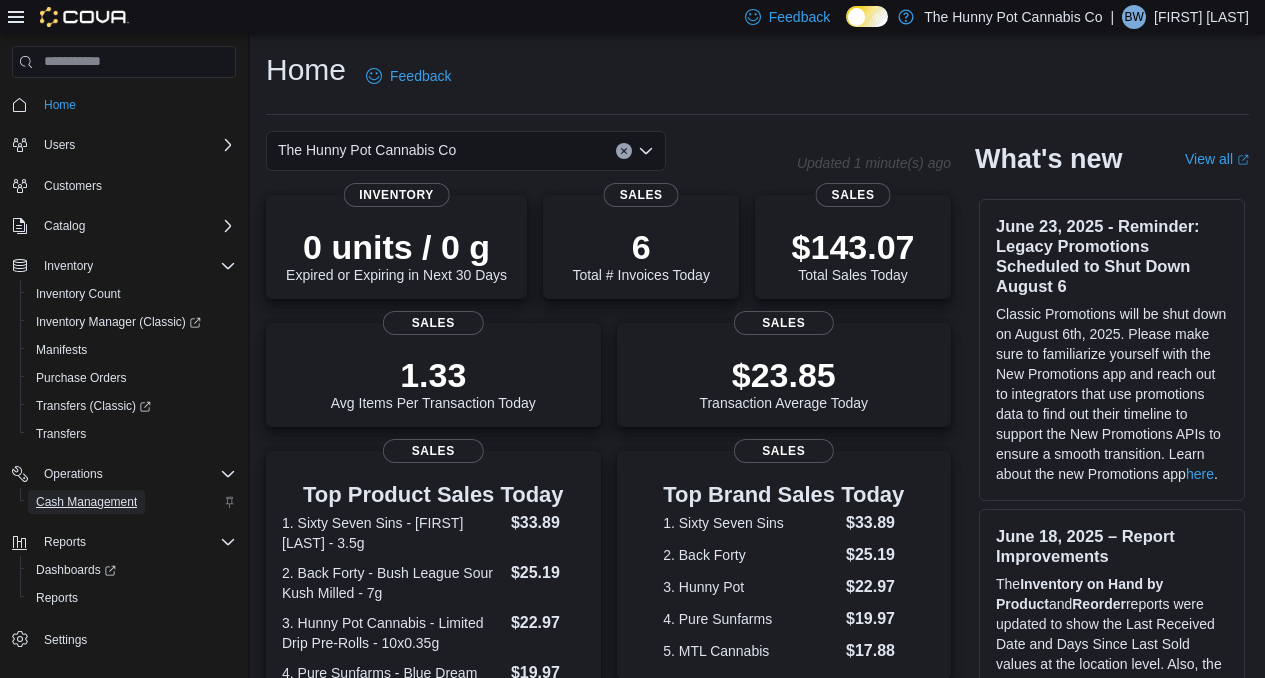 click on "Cash Management" at bounding box center (86, 502) 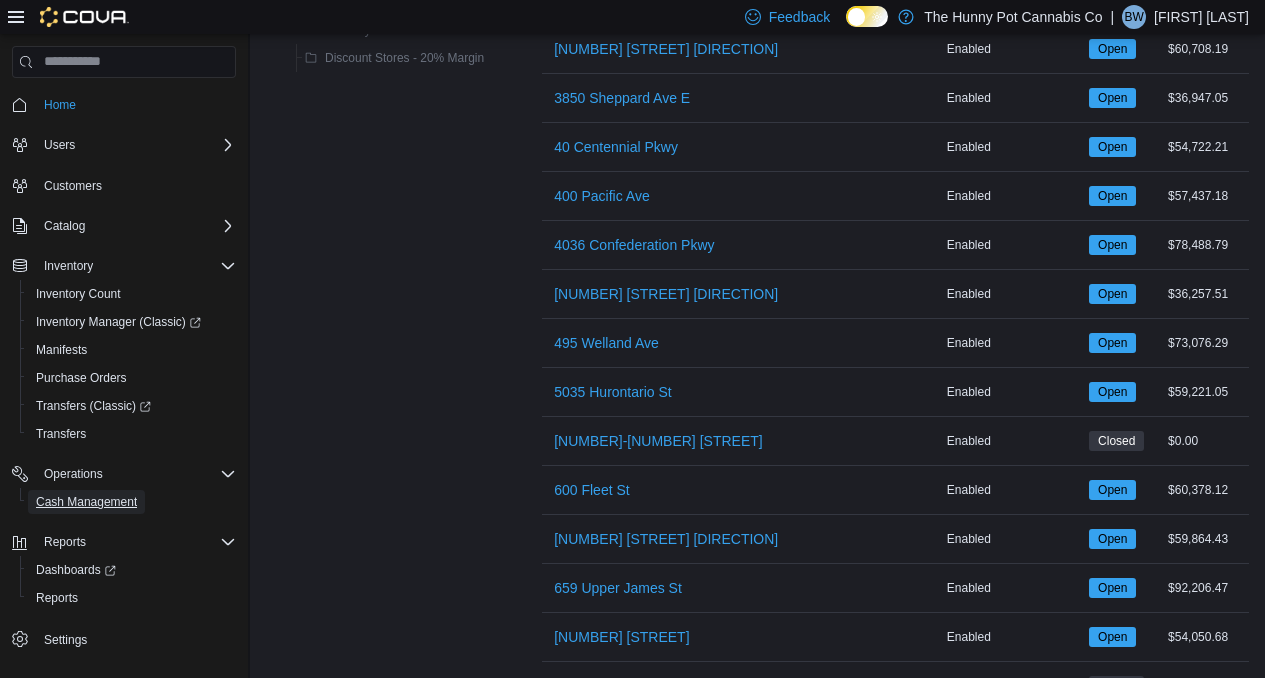 scroll, scrollTop: 1363, scrollLeft: 0, axis: vertical 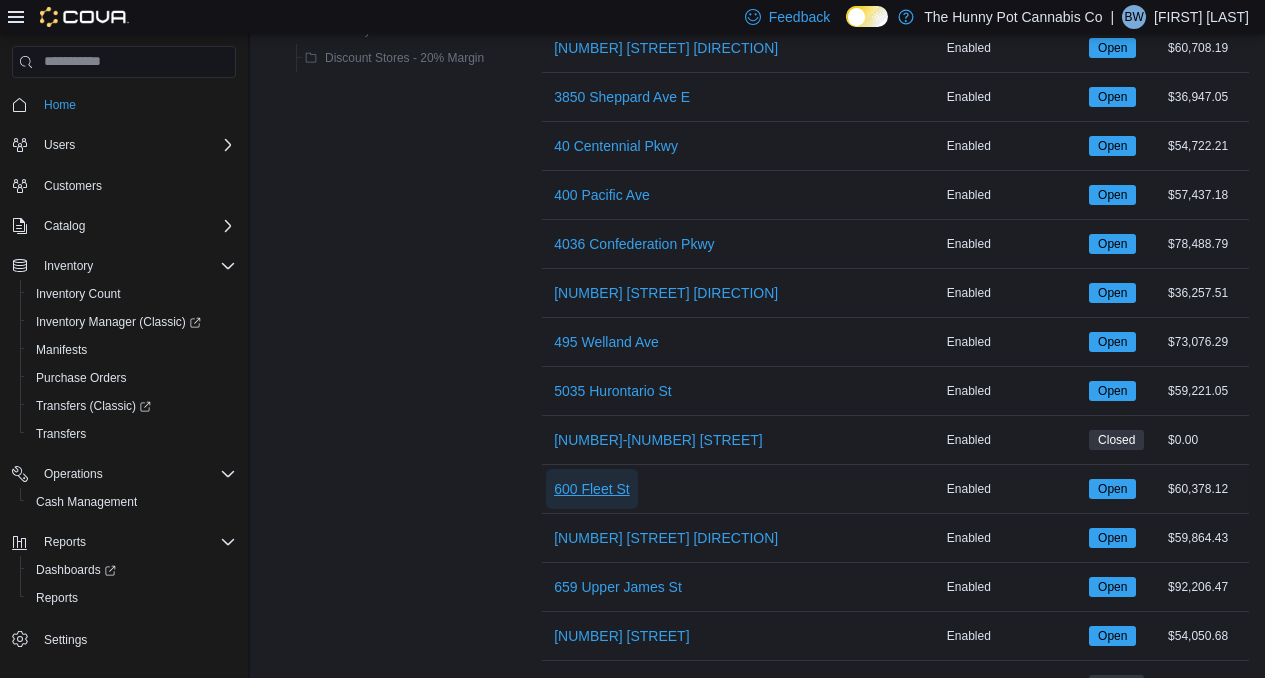 click on "600 Fleet St" at bounding box center [592, 489] 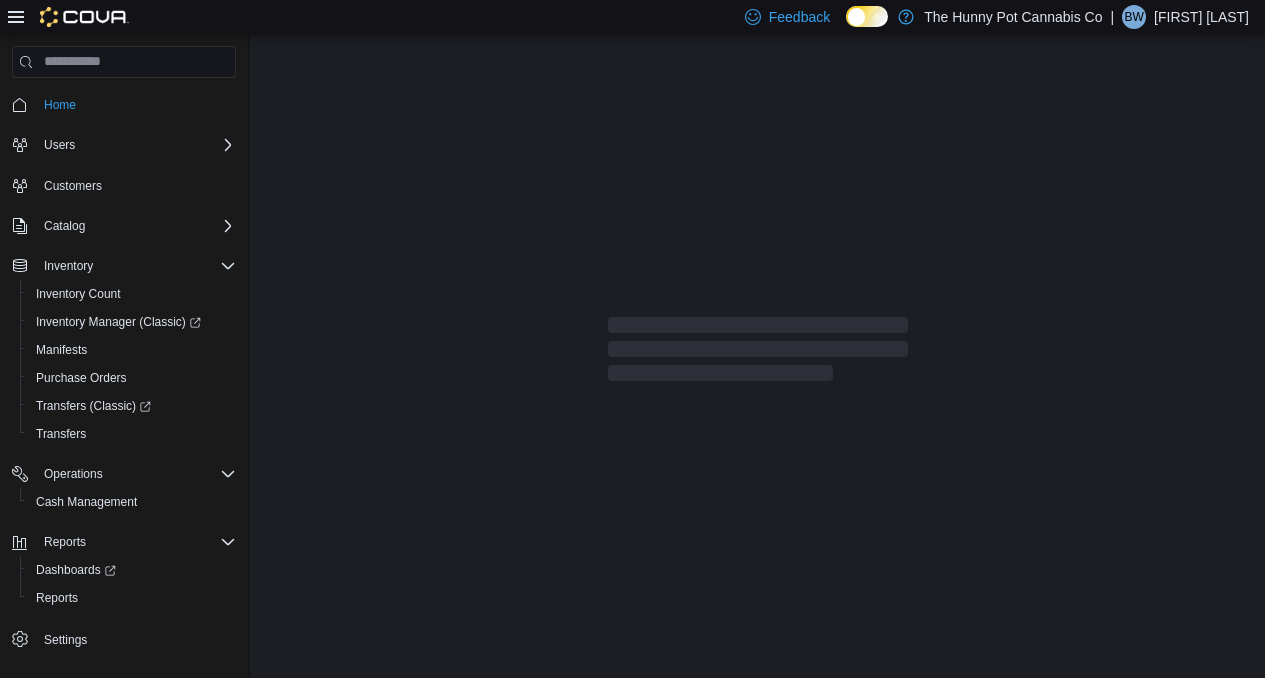 scroll, scrollTop: 0, scrollLeft: 0, axis: both 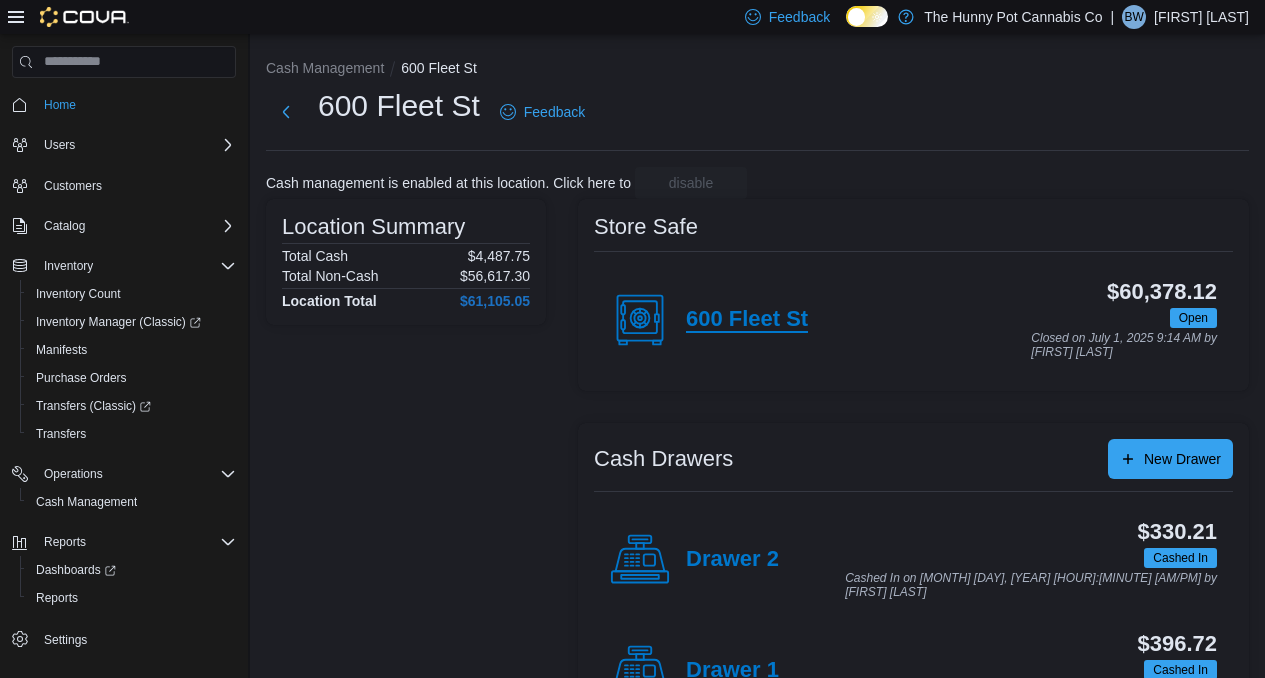 click on "600 Fleet St" at bounding box center [747, 320] 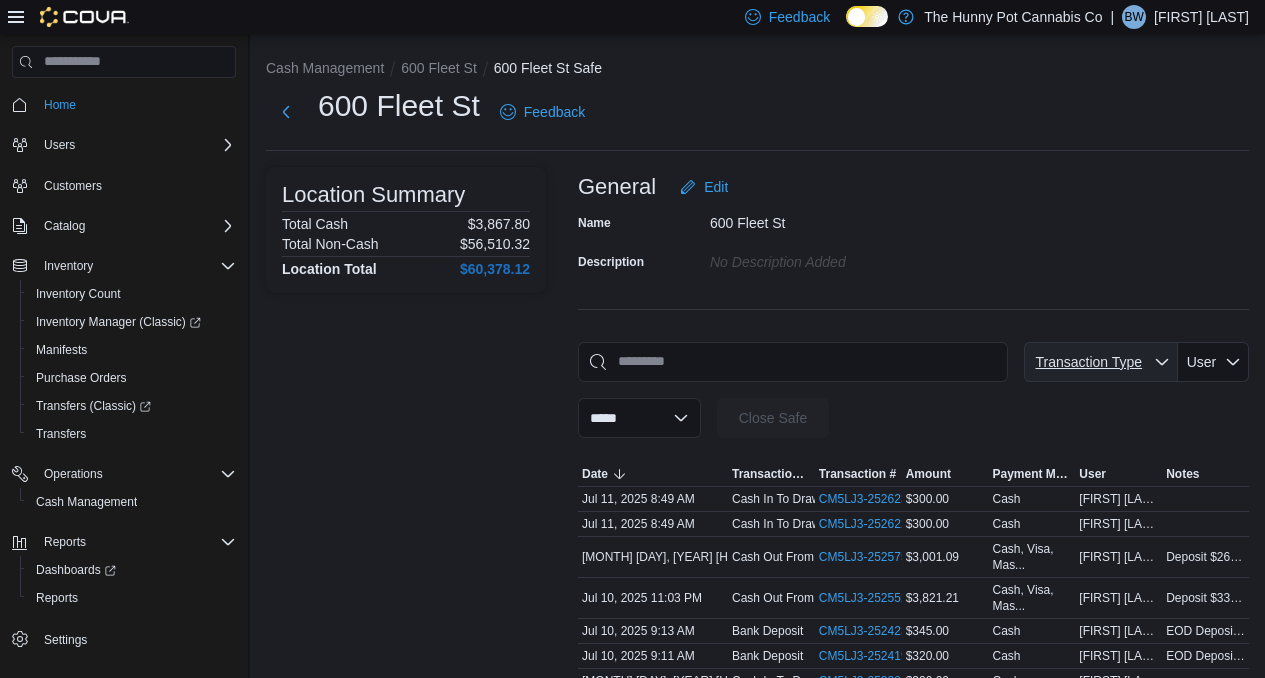 click on "Transaction Type" at bounding box center [1088, 362] 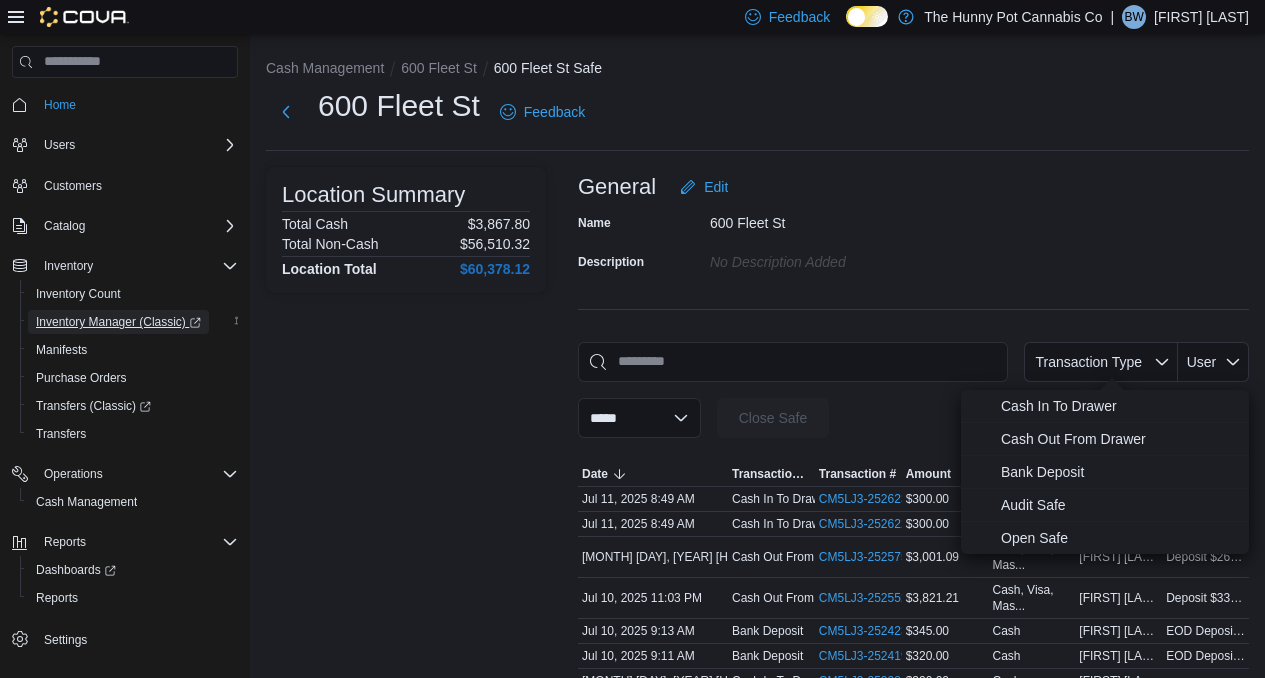click on "Inventory Manager (Classic)" at bounding box center (118, 322) 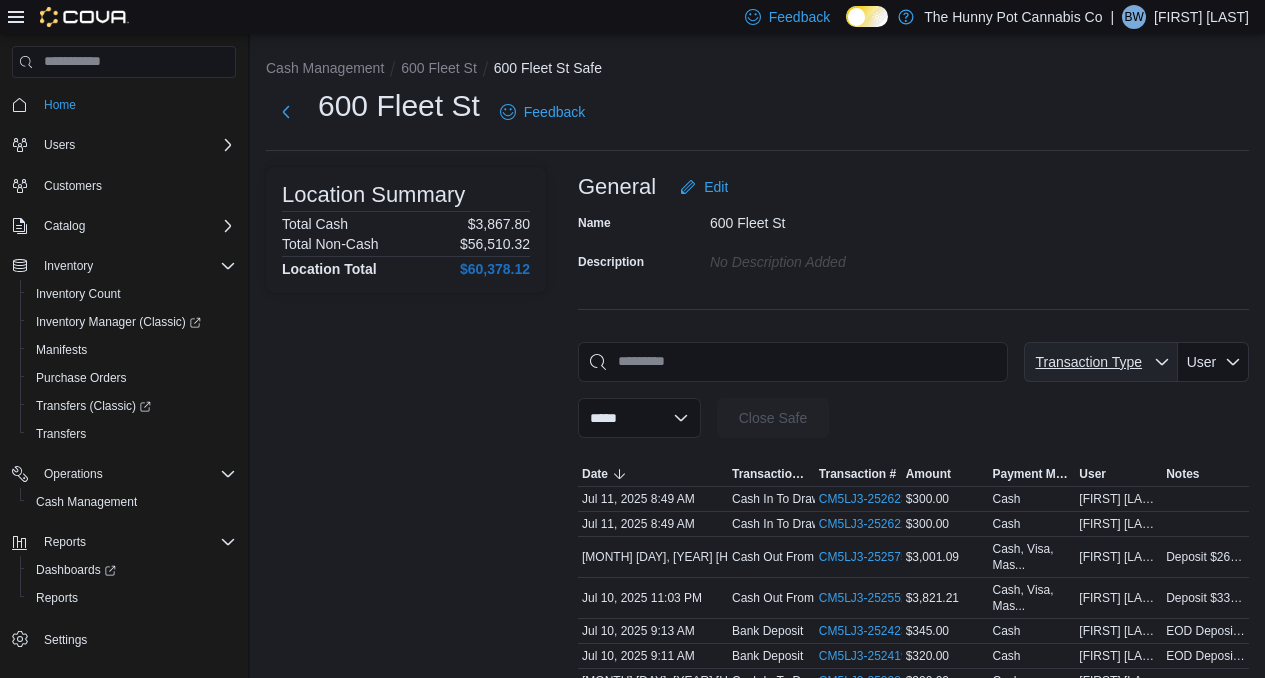 click on "Transaction Type" at bounding box center [1101, 362] 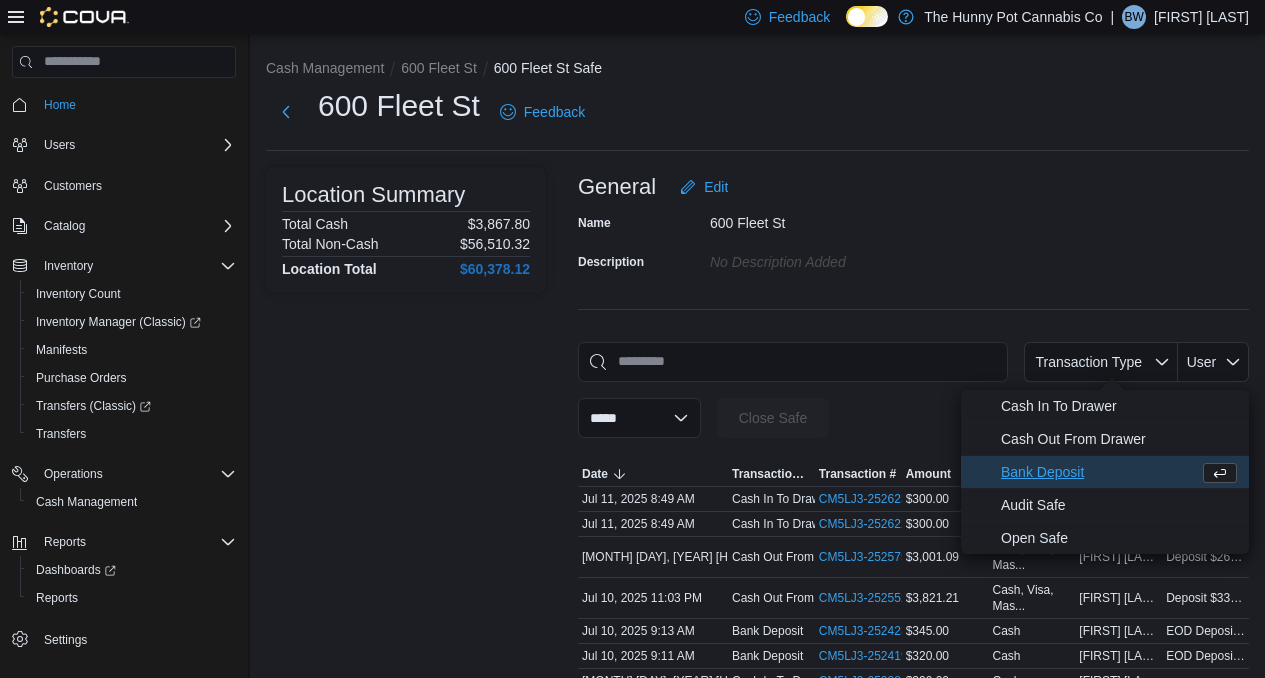 click on "Bank Deposit" at bounding box center [1096, 472] 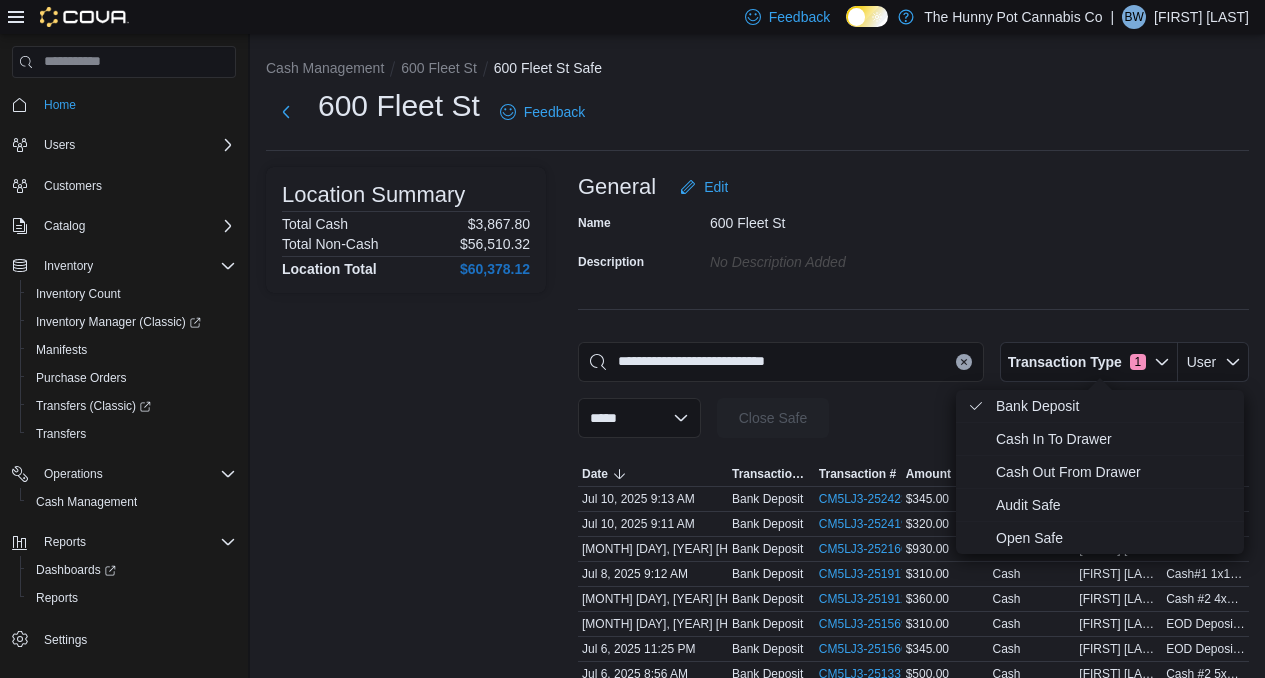 click on "Name [NUMBER] [STREET] Description No Description added" at bounding box center [913, 242] 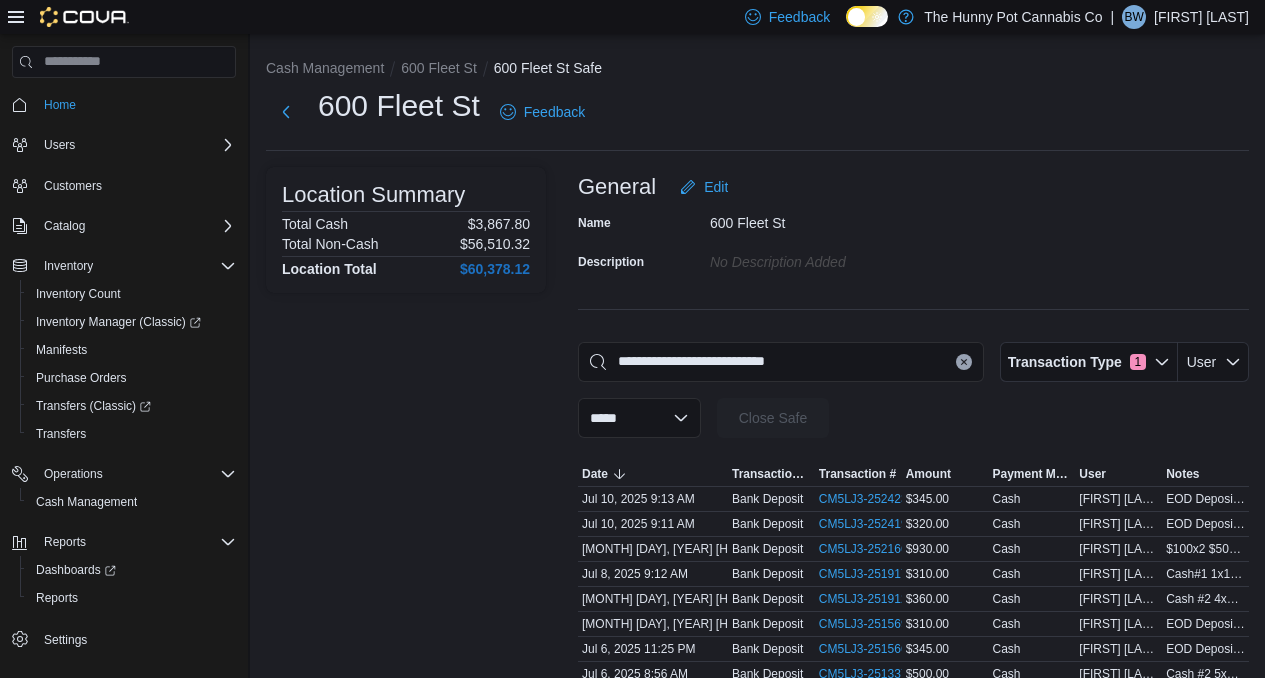 click 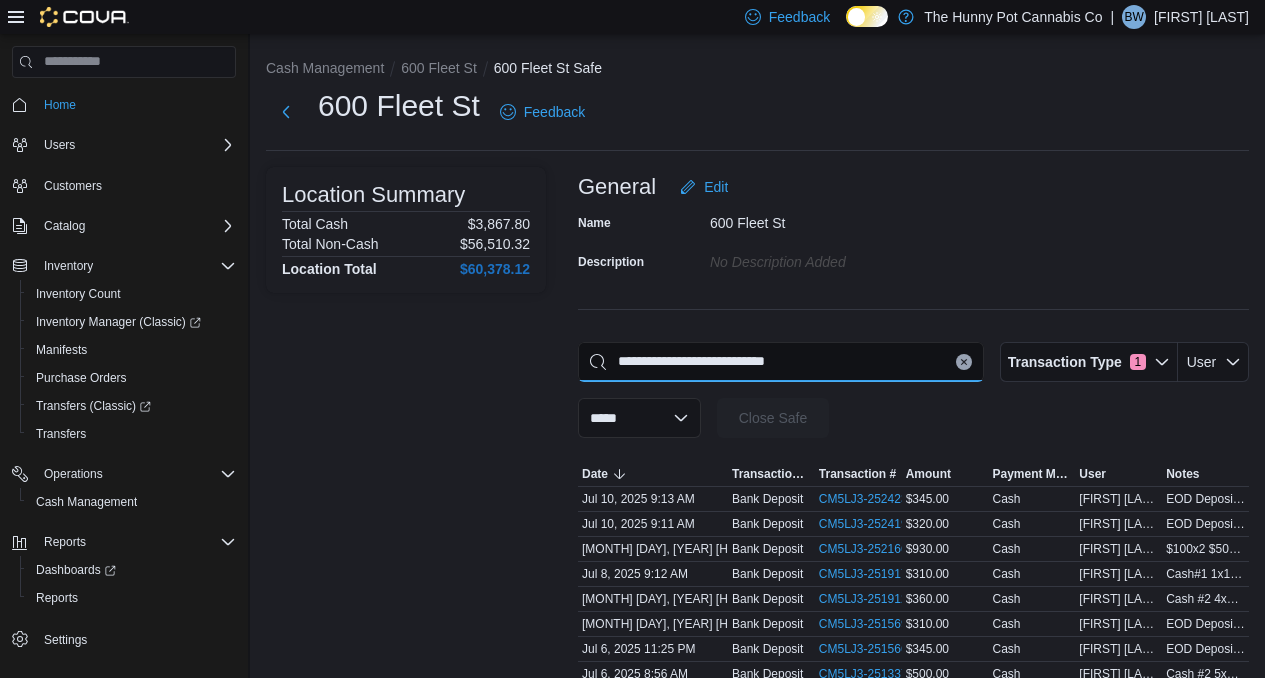 type 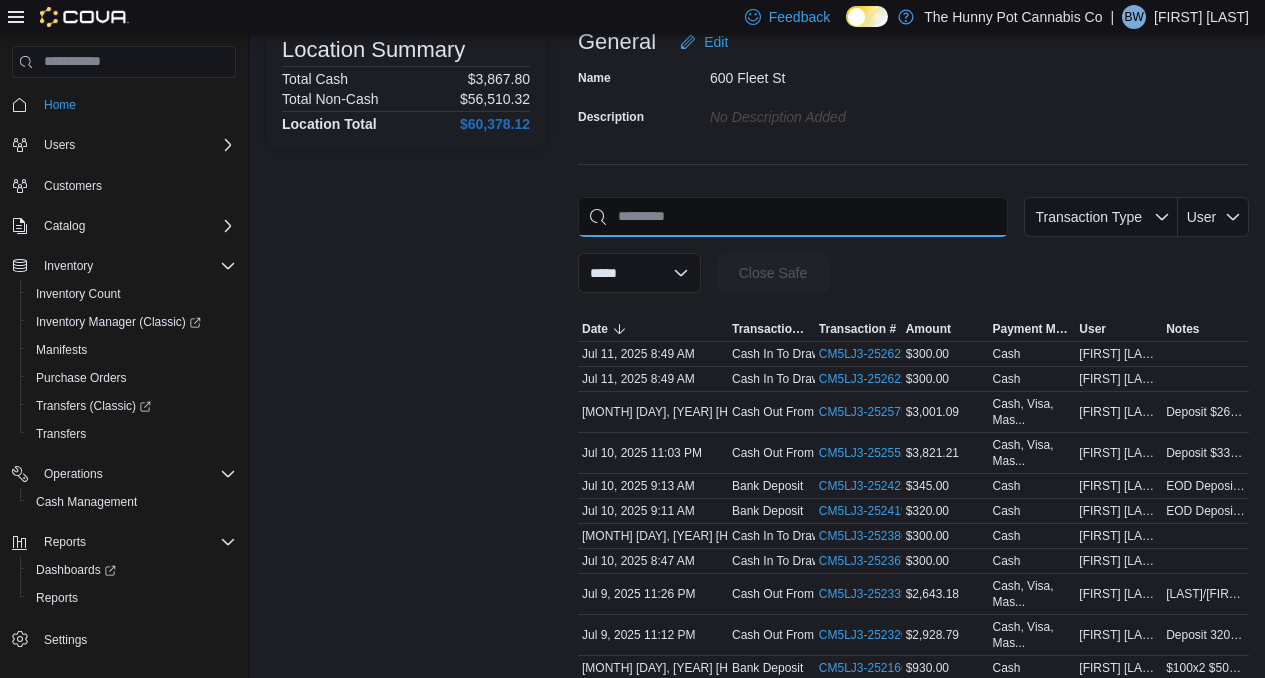 scroll, scrollTop: 109, scrollLeft: 0, axis: vertical 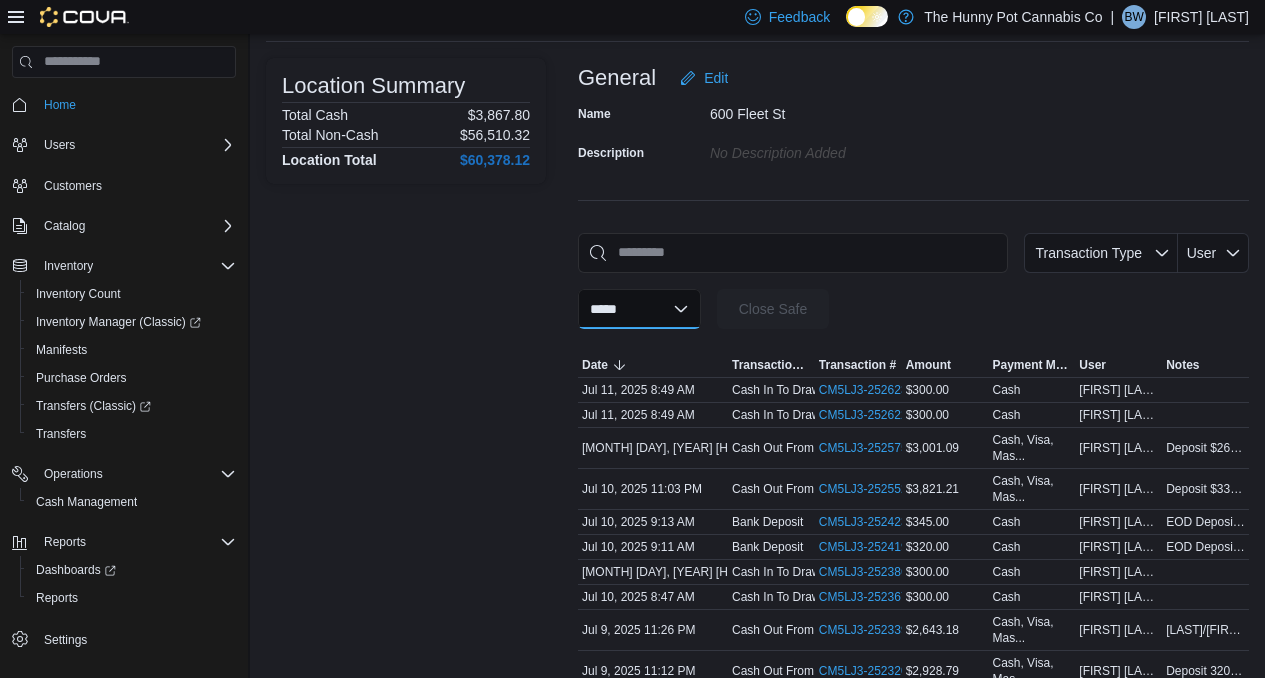 click on "**********" at bounding box center [639, 309] 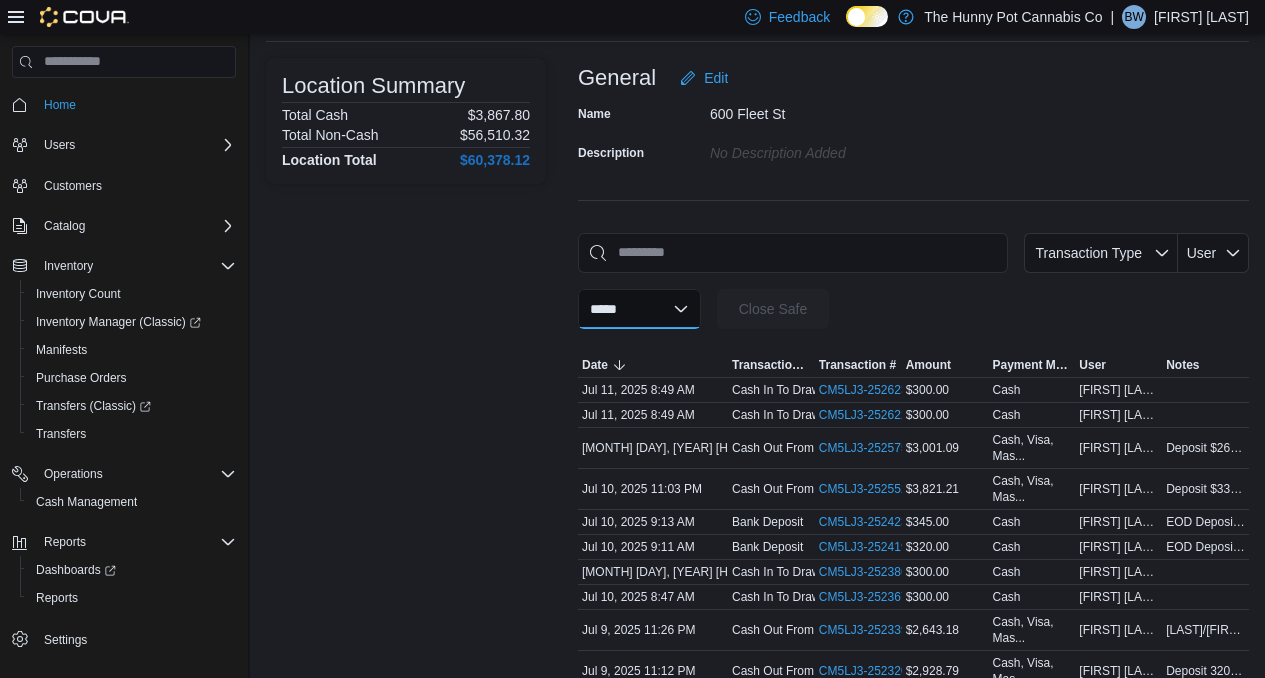 select on "**********" 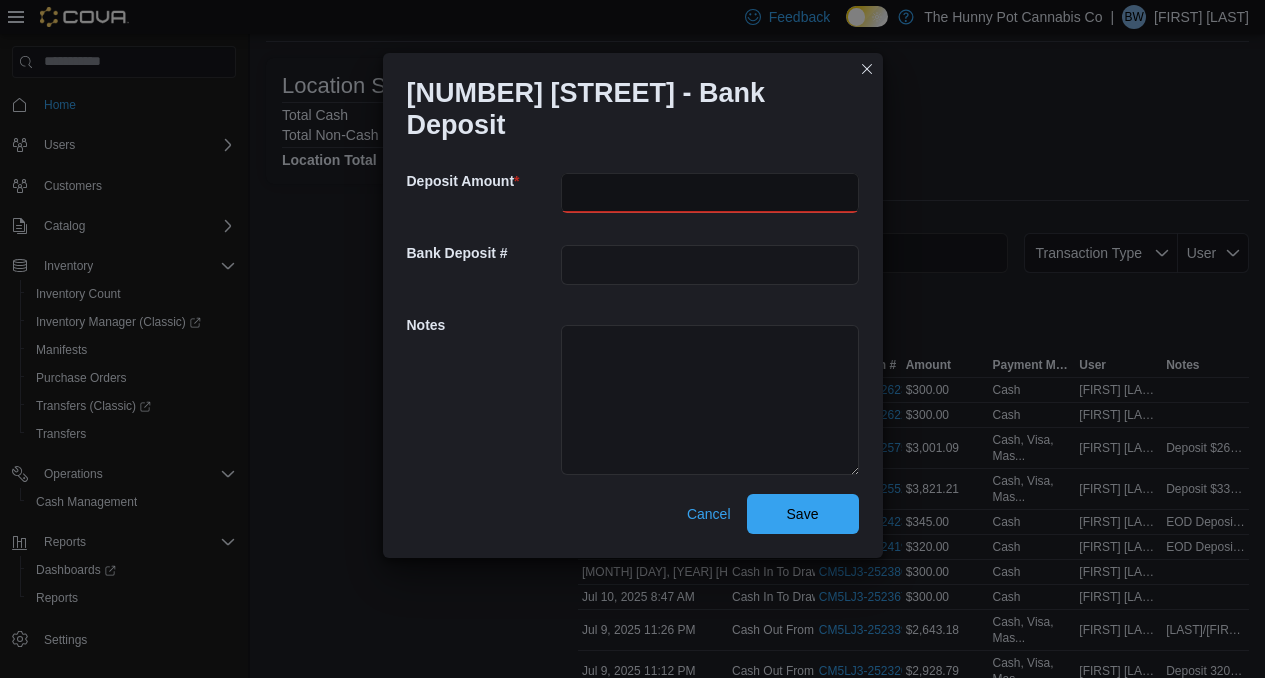 click at bounding box center (710, 193) 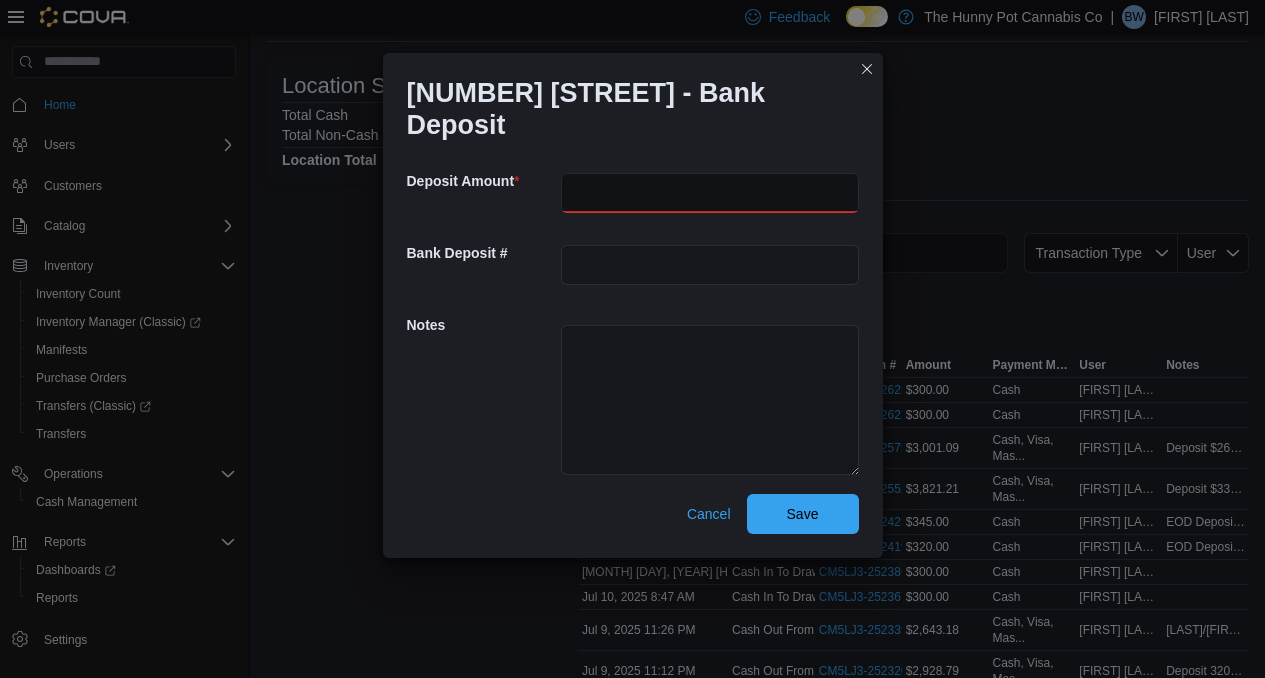 type on "***" 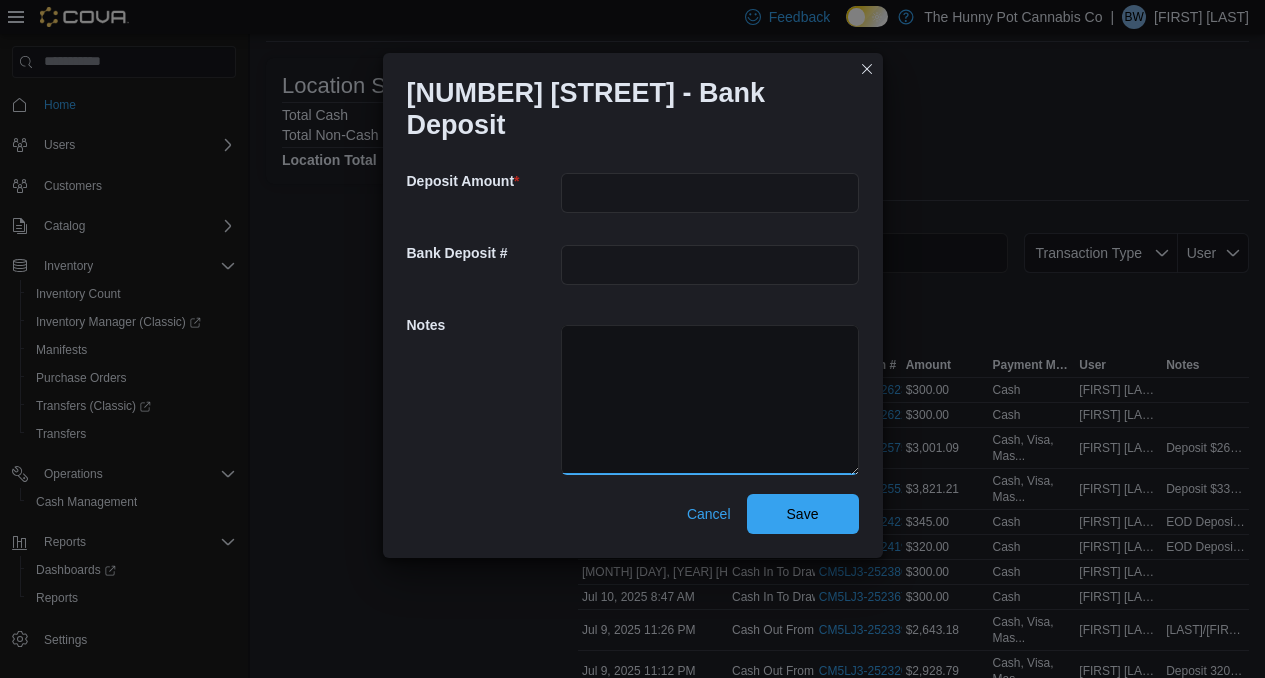 click at bounding box center (710, 400) 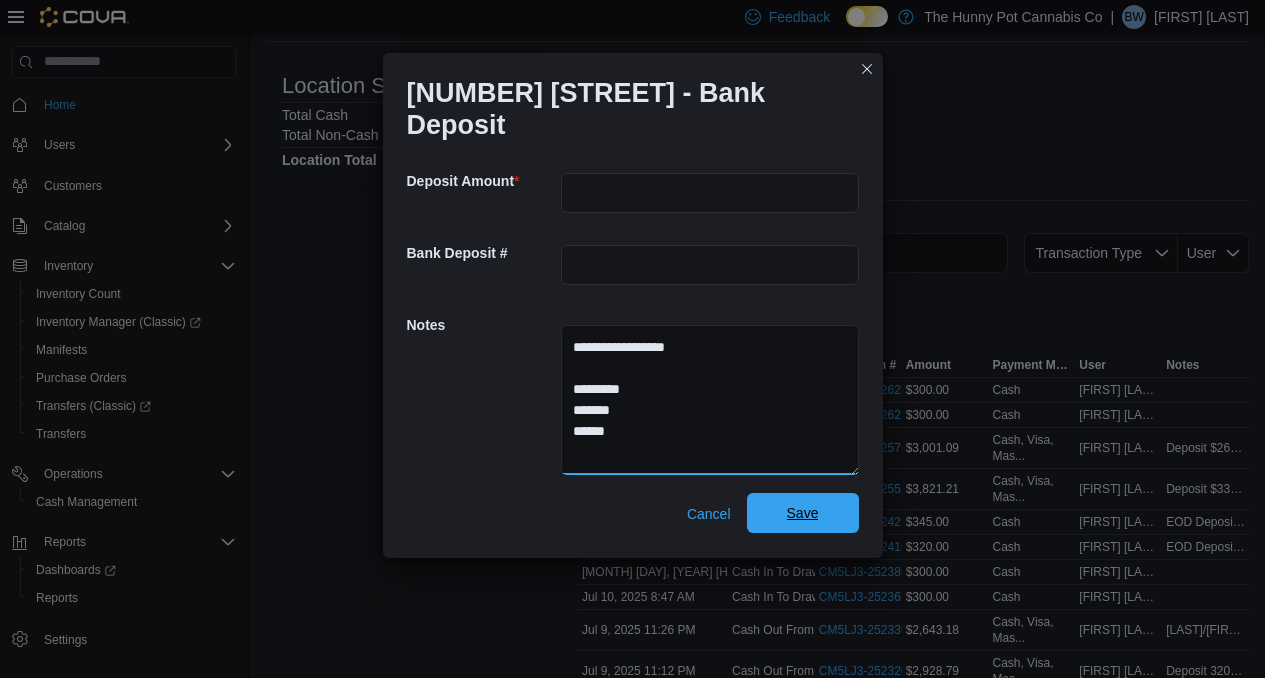 type on "**********" 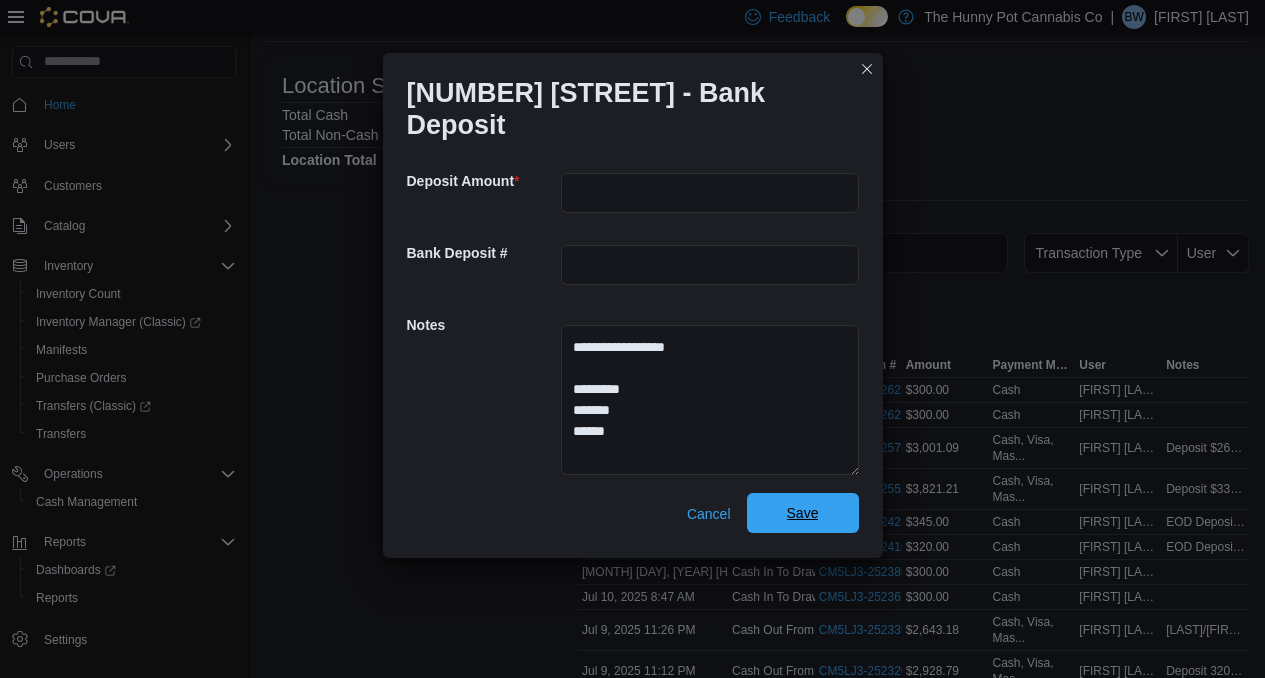 click on "Save" at bounding box center [803, 513] 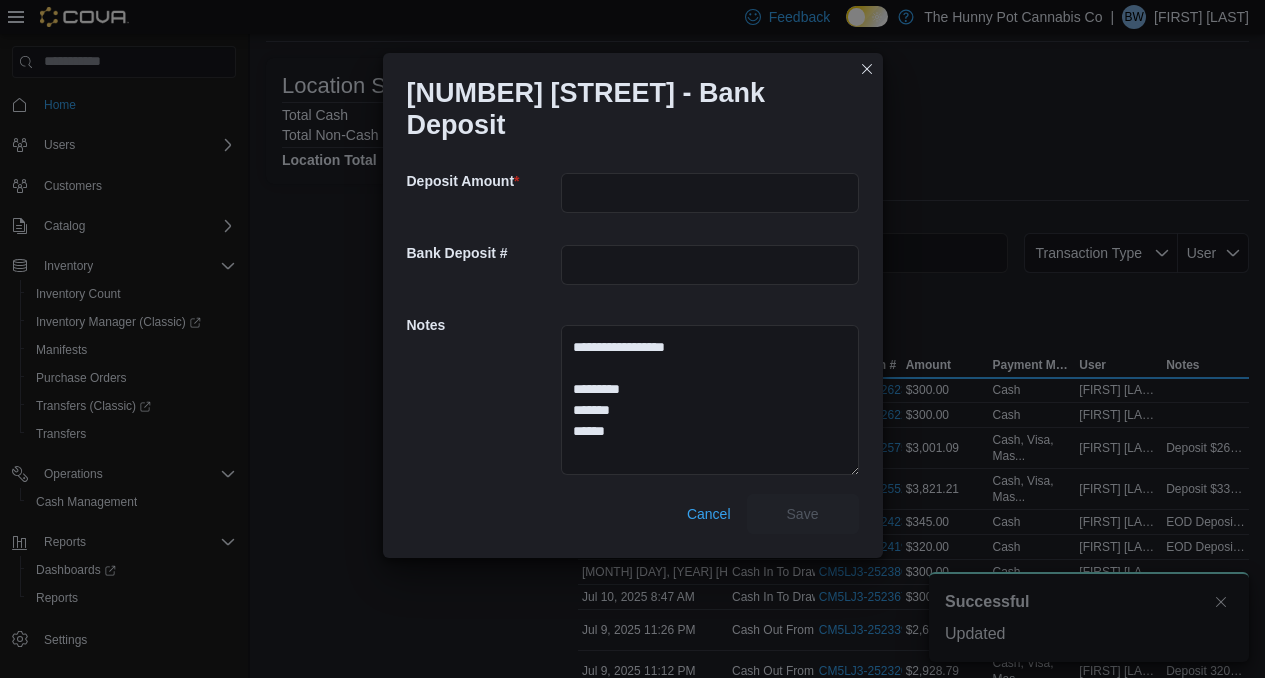 scroll, scrollTop: 0, scrollLeft: 0, axis: both 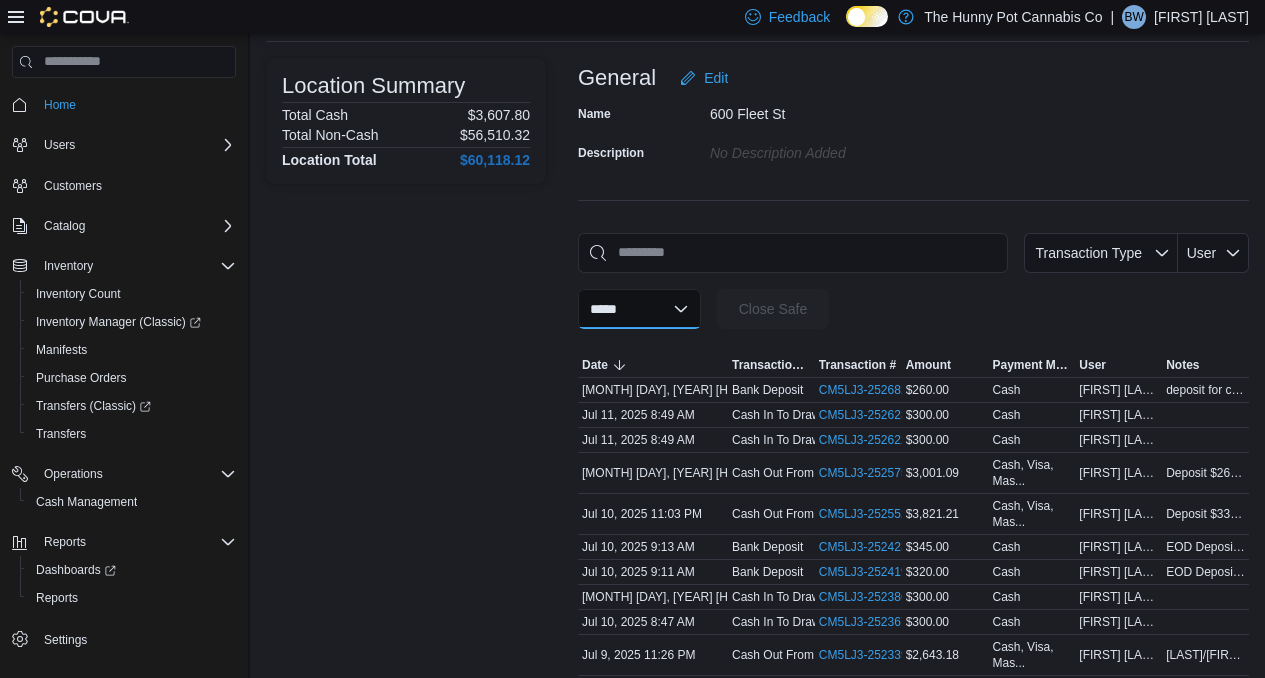 click on "**********" at bounding box center [639, 309] 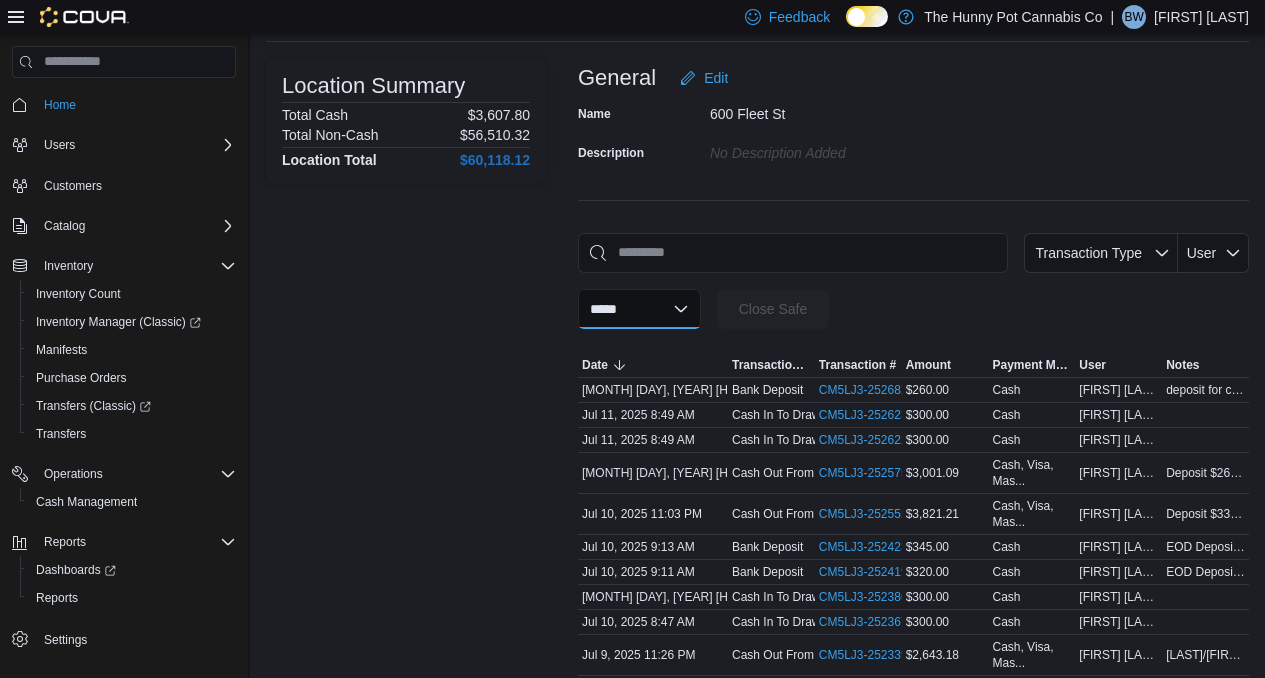 select on "**********" 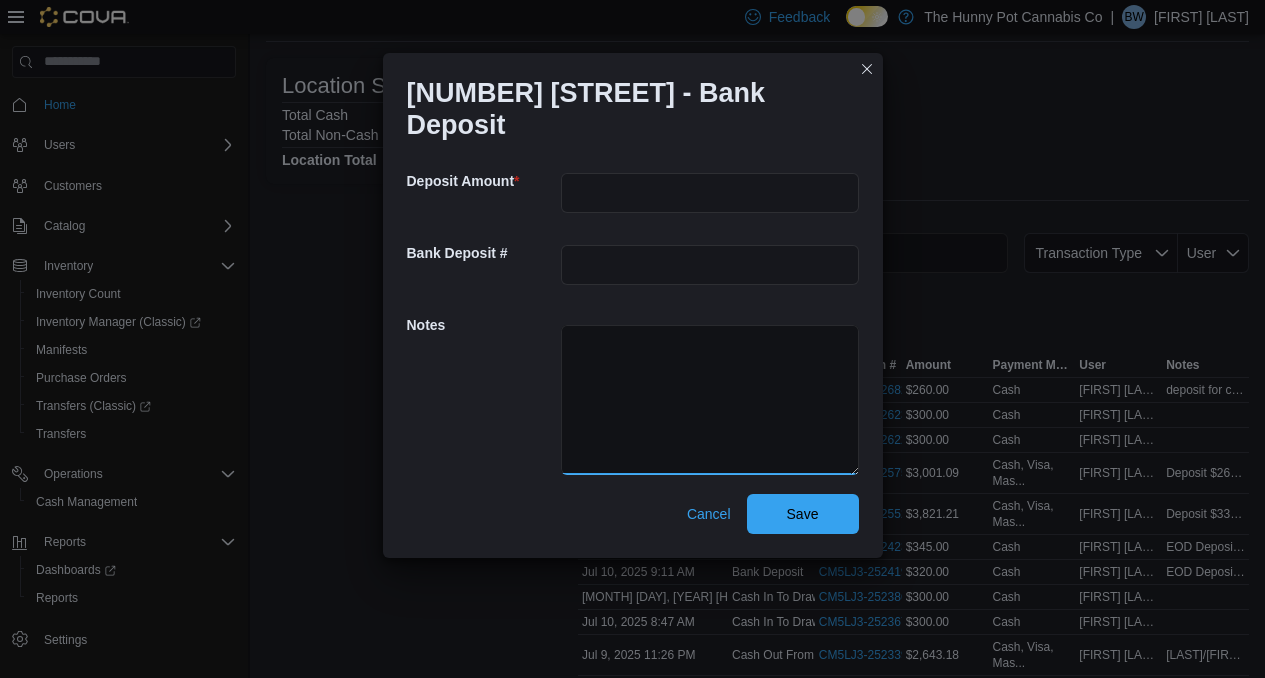 click at bounding box center (710, 400) 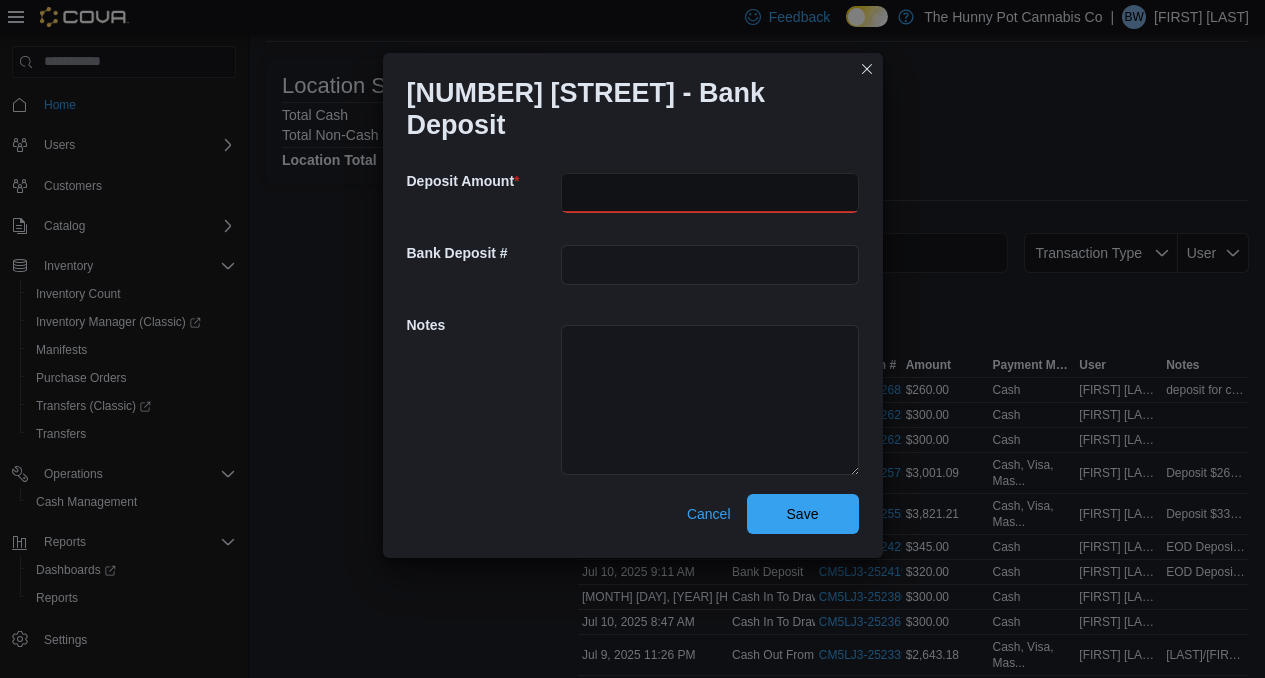 click at bounding box center (710, 193) 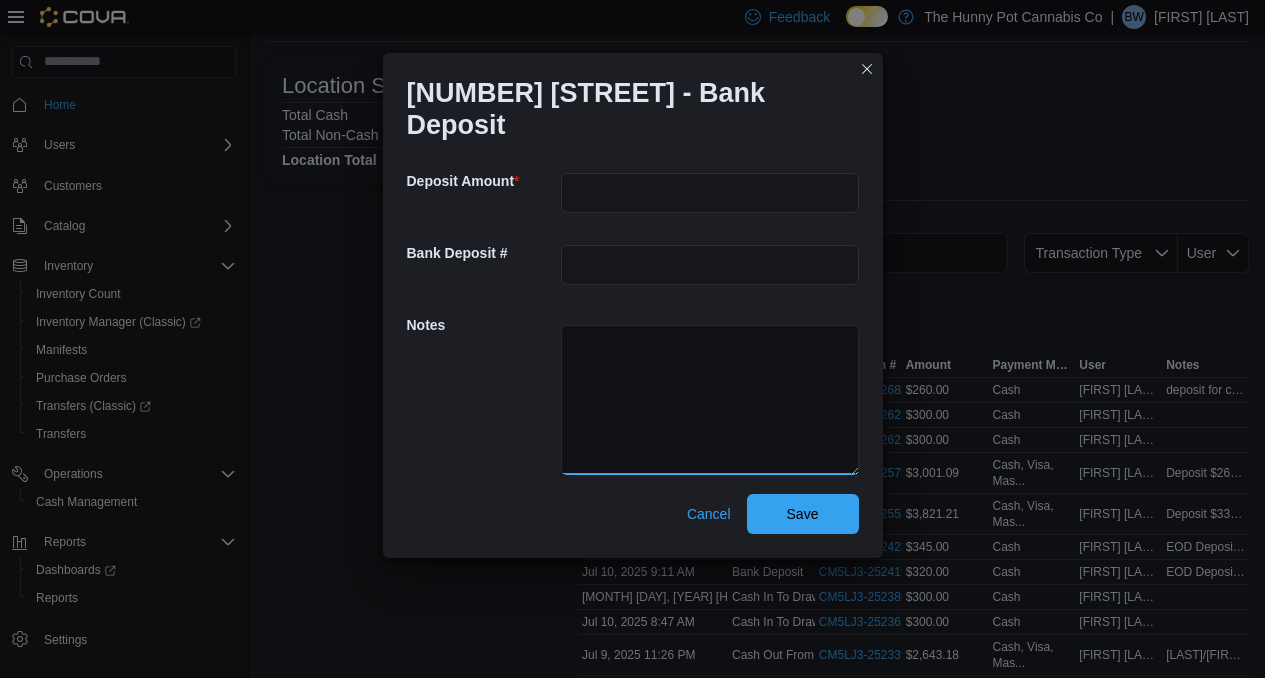 click at bounding box center [710, 400] 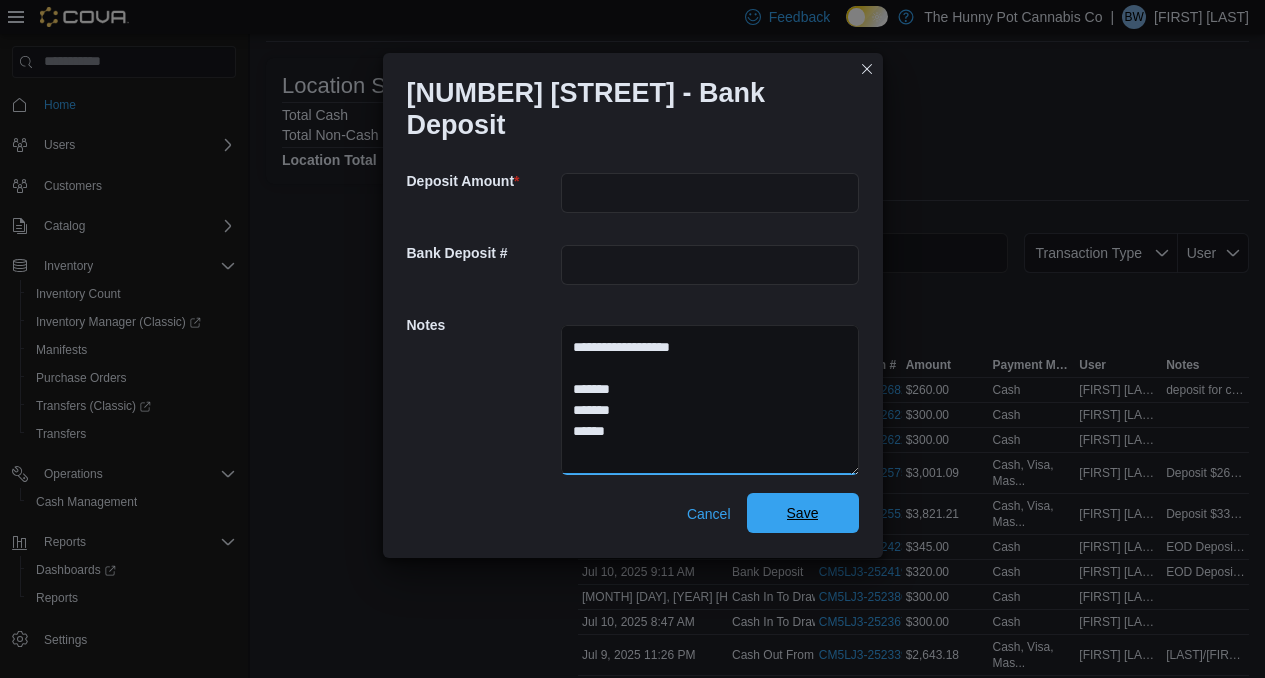type on "**********" 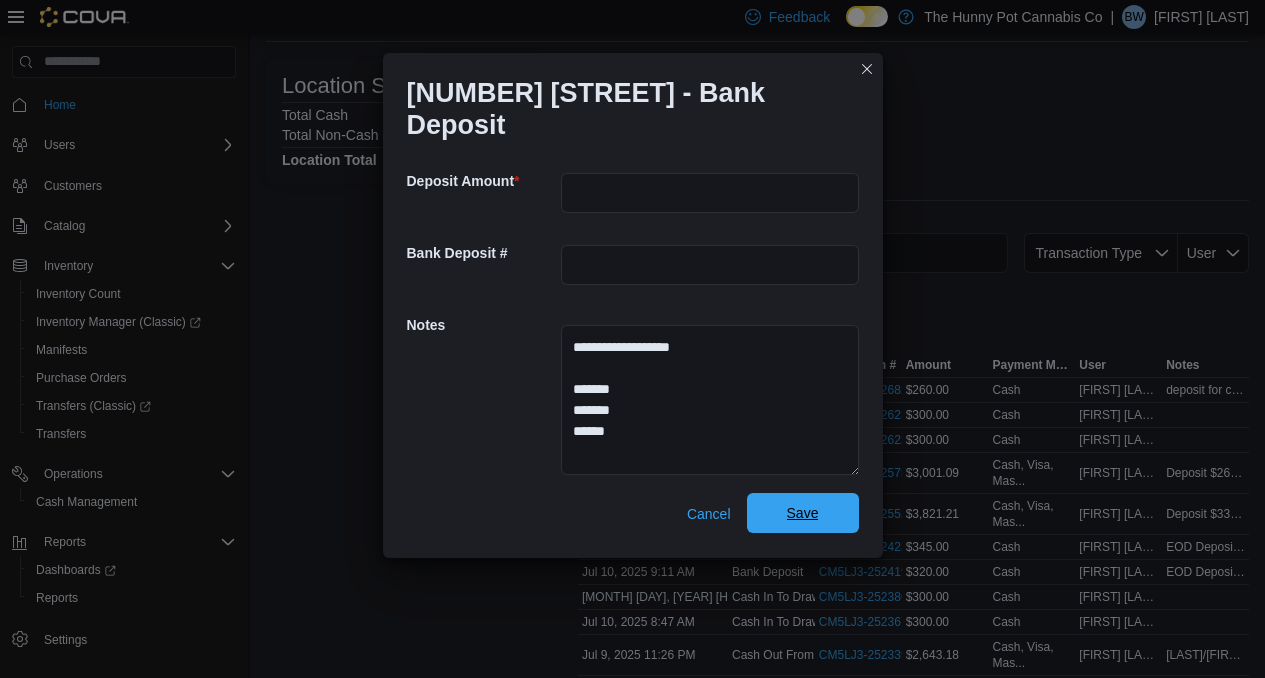 click on "Save" at bounding box center [803, 513] 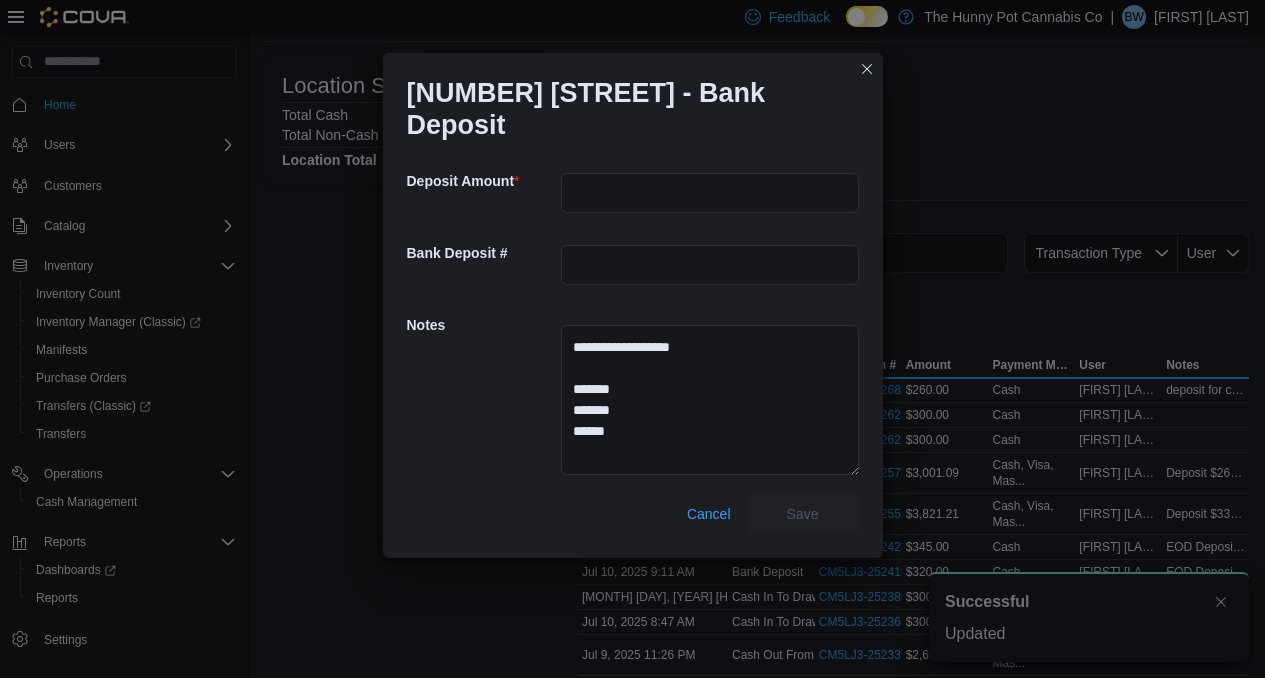 scroll, scrollTop: 0, scrollLeft: 0, axis: both 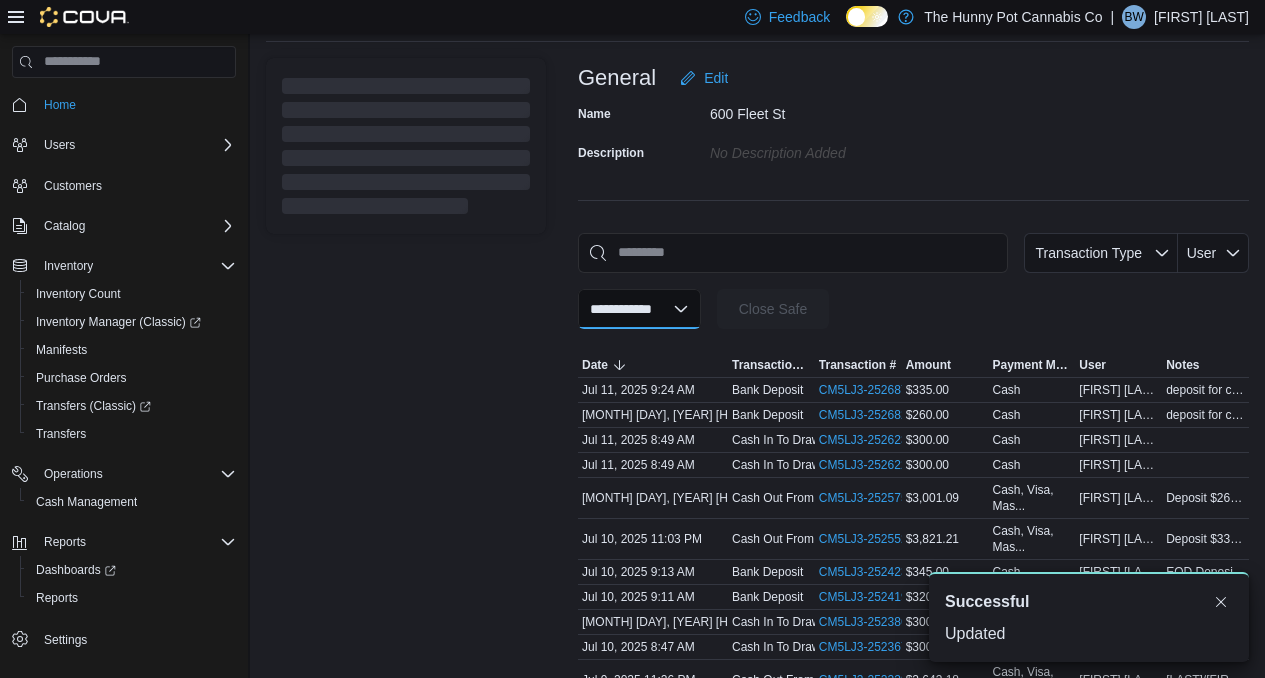 select 